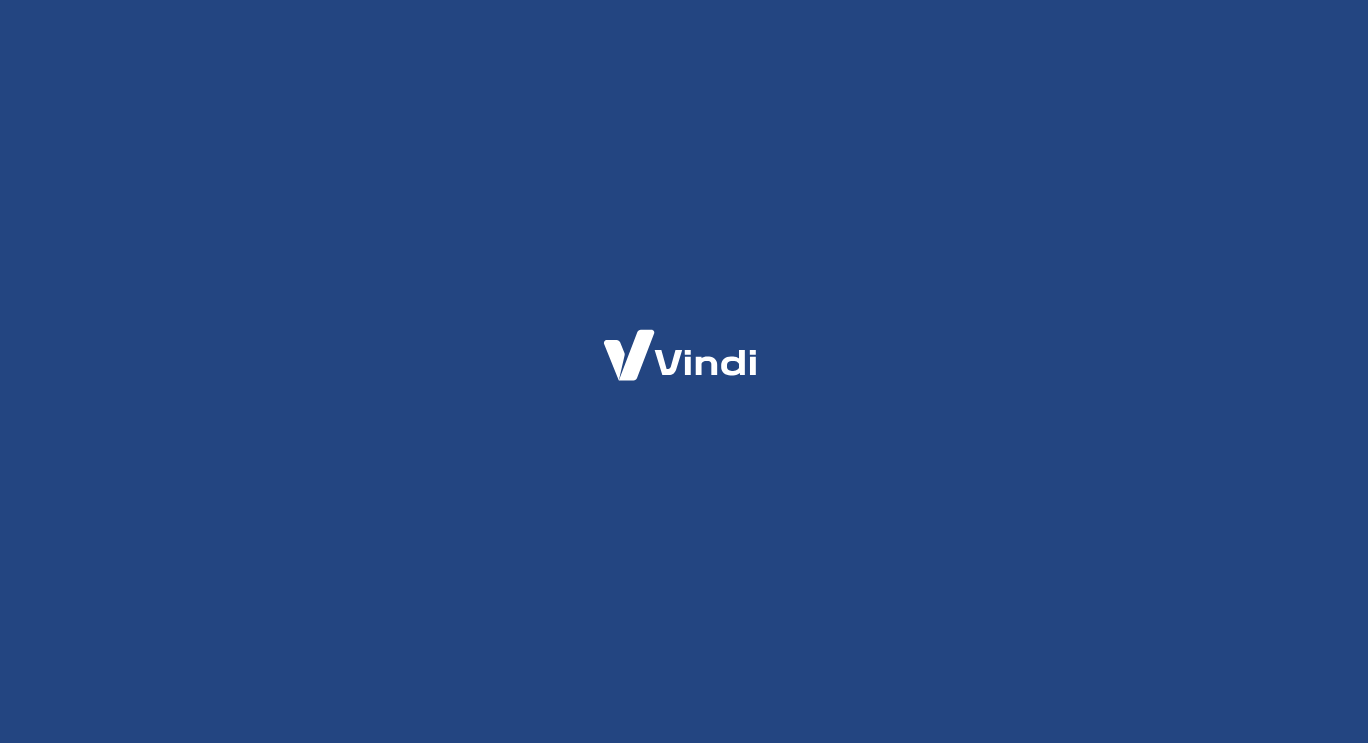 scroll, scrollTop: 0, scrollLeft: 0, axis: both 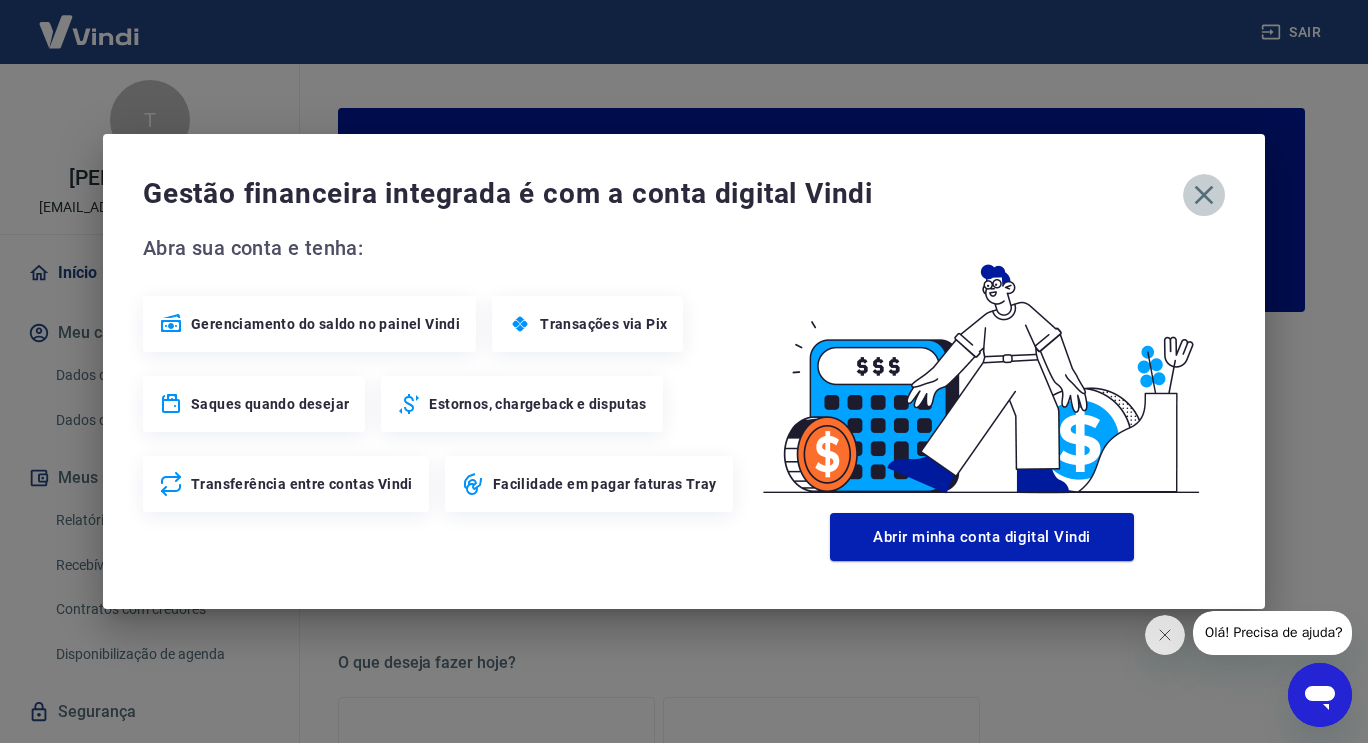 click 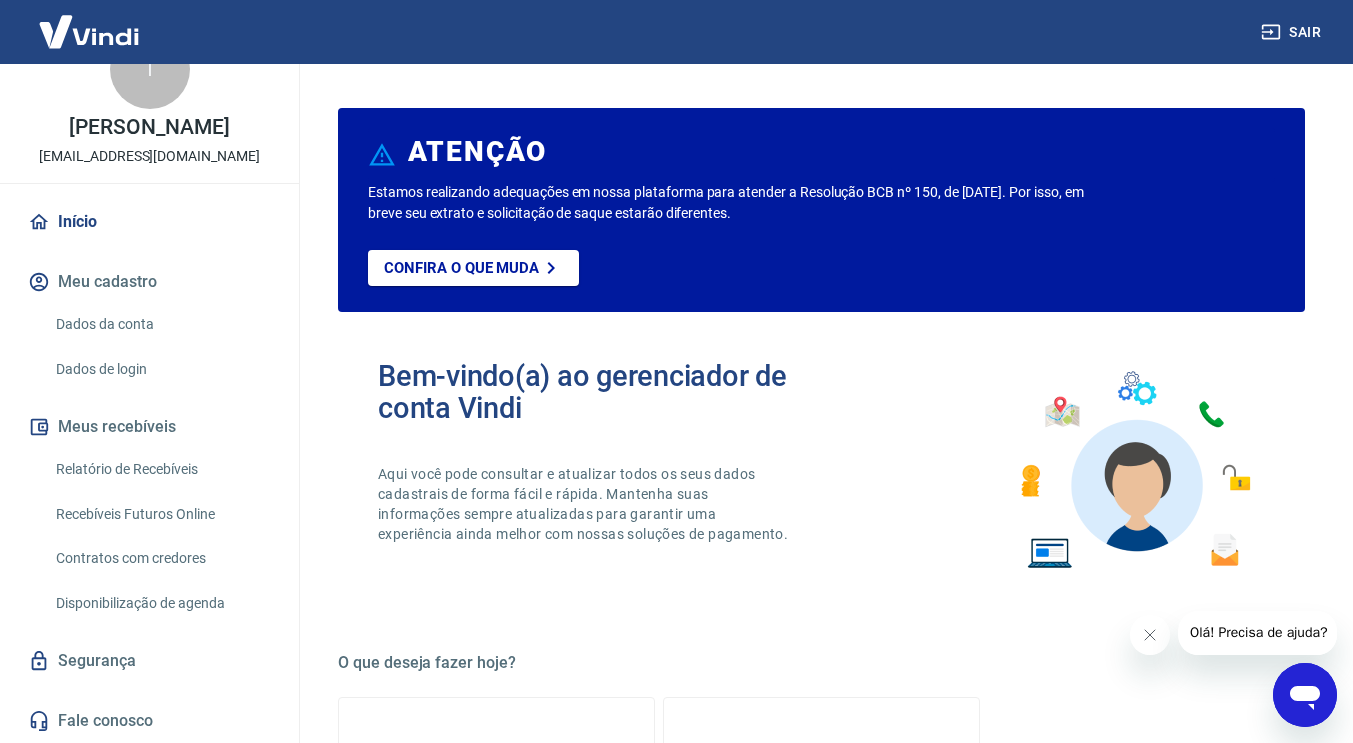 scroll, scrollTop: 0, scrollLeft: 0, axis: both 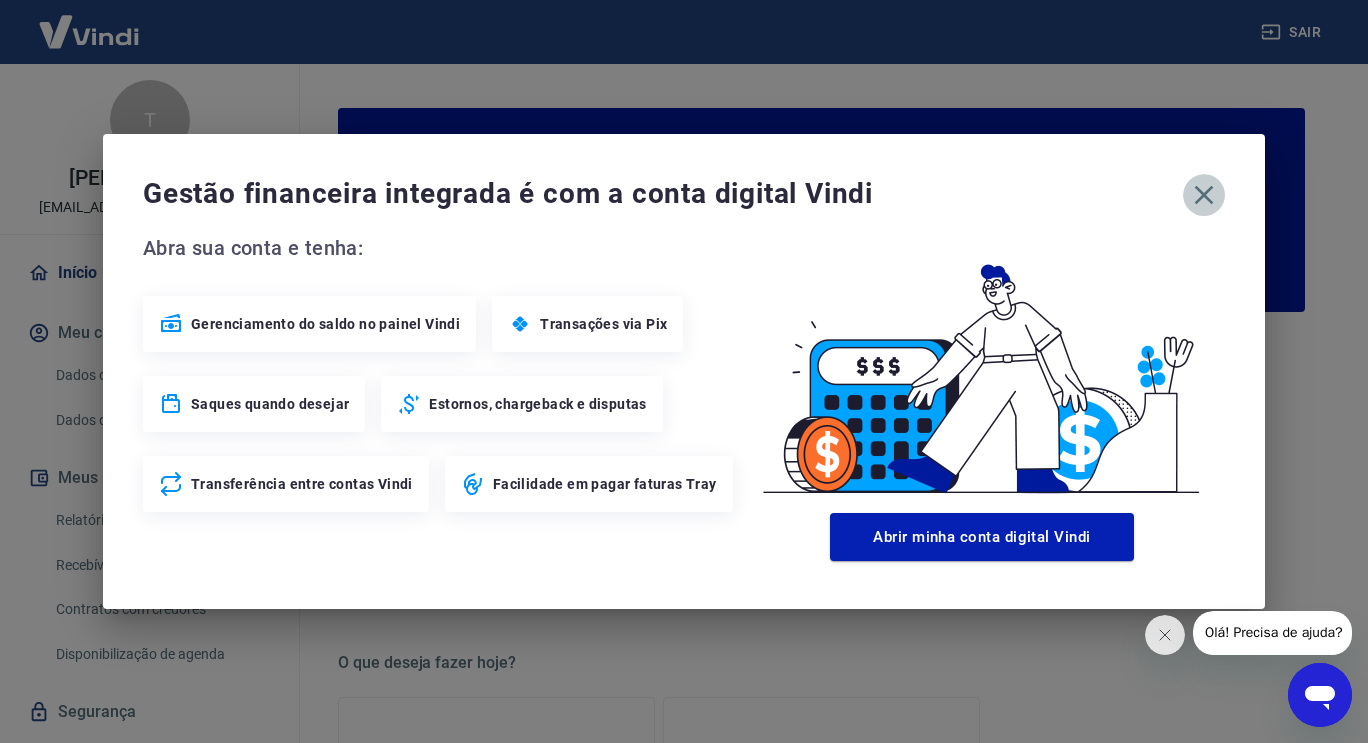 click 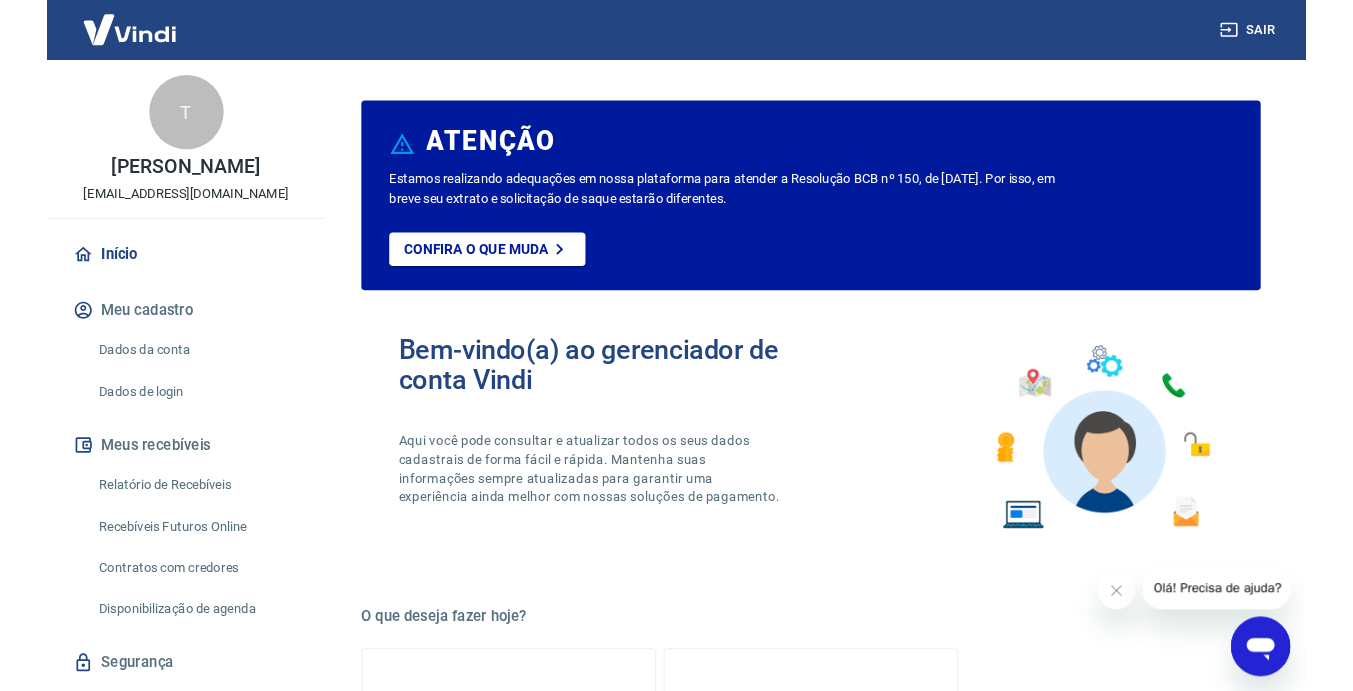 scroll, scrollTop: 0, scrollLeft: 0, axis: both 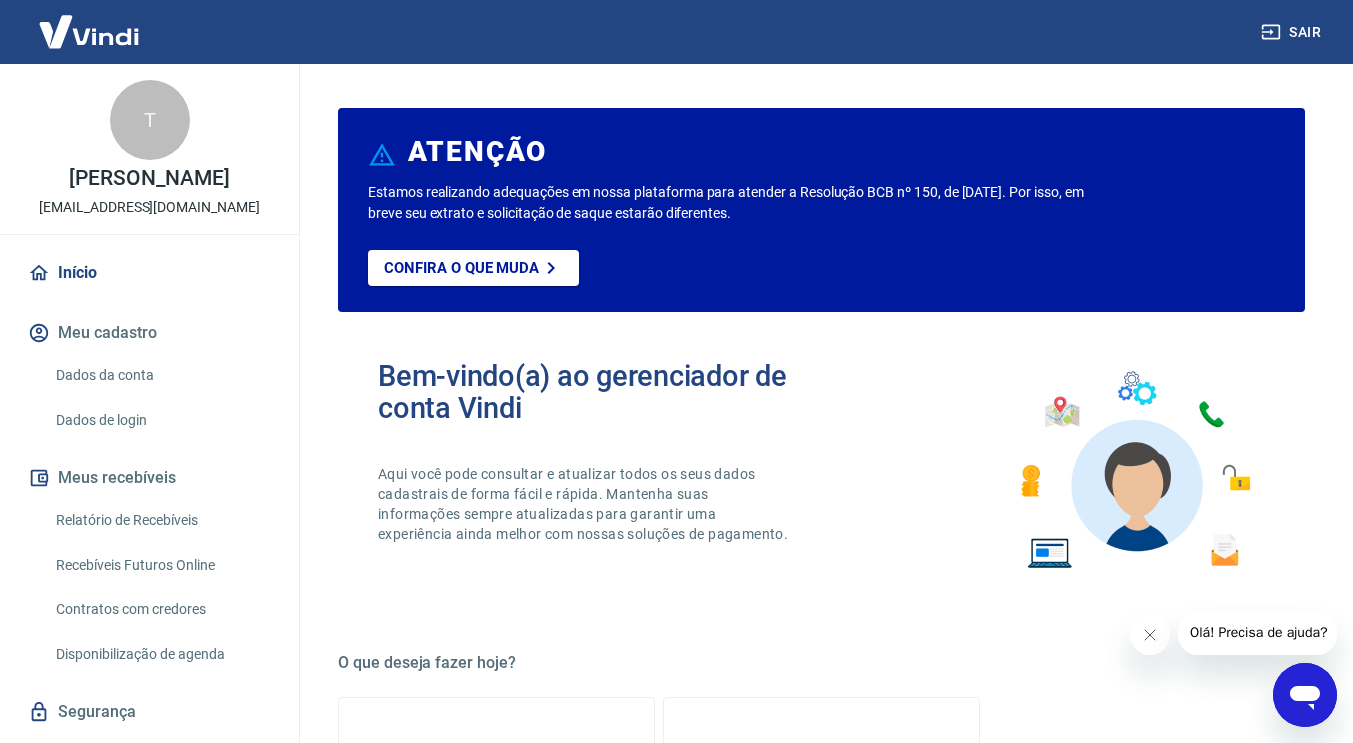click on "Bem-vindo(a) ao gerenciador de conta Vindi Aqui você pode consultar e atualizar todos os seus dados cadastrais de forma fácil e rápida. Mantenha suas informações sempre atualizadas para garantir uma experiência ainda melhor com nossas soluções de pagamento." at bounding box center (821, 470) 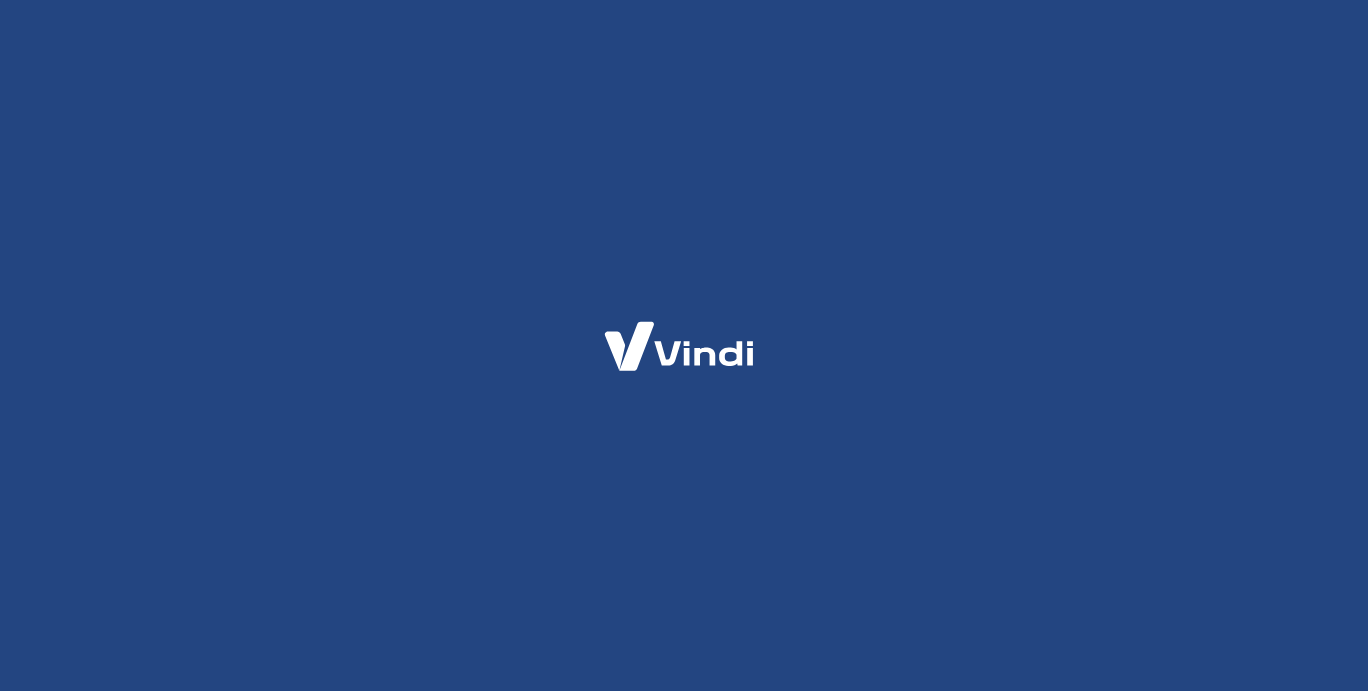 scroll, scrollTop: 0, scrollLeft: 0, axis: both 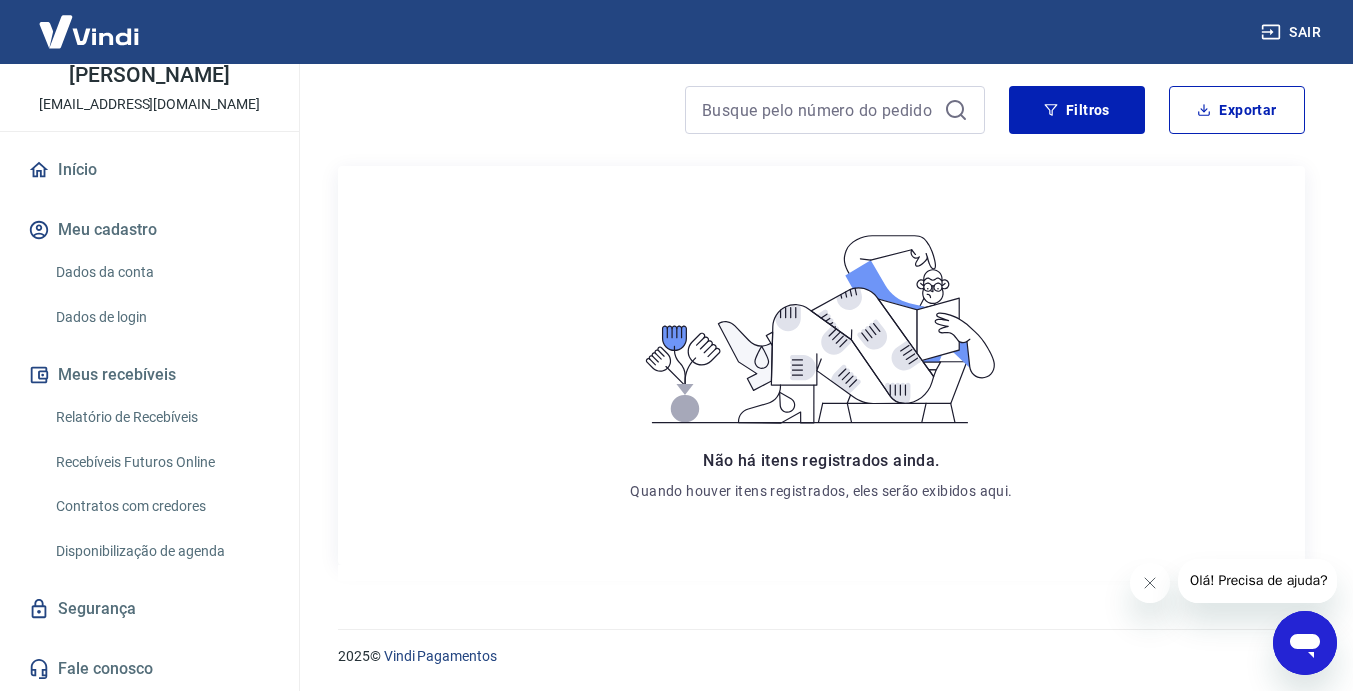 click on "Fale conosco" at bounding box center [149, 669] 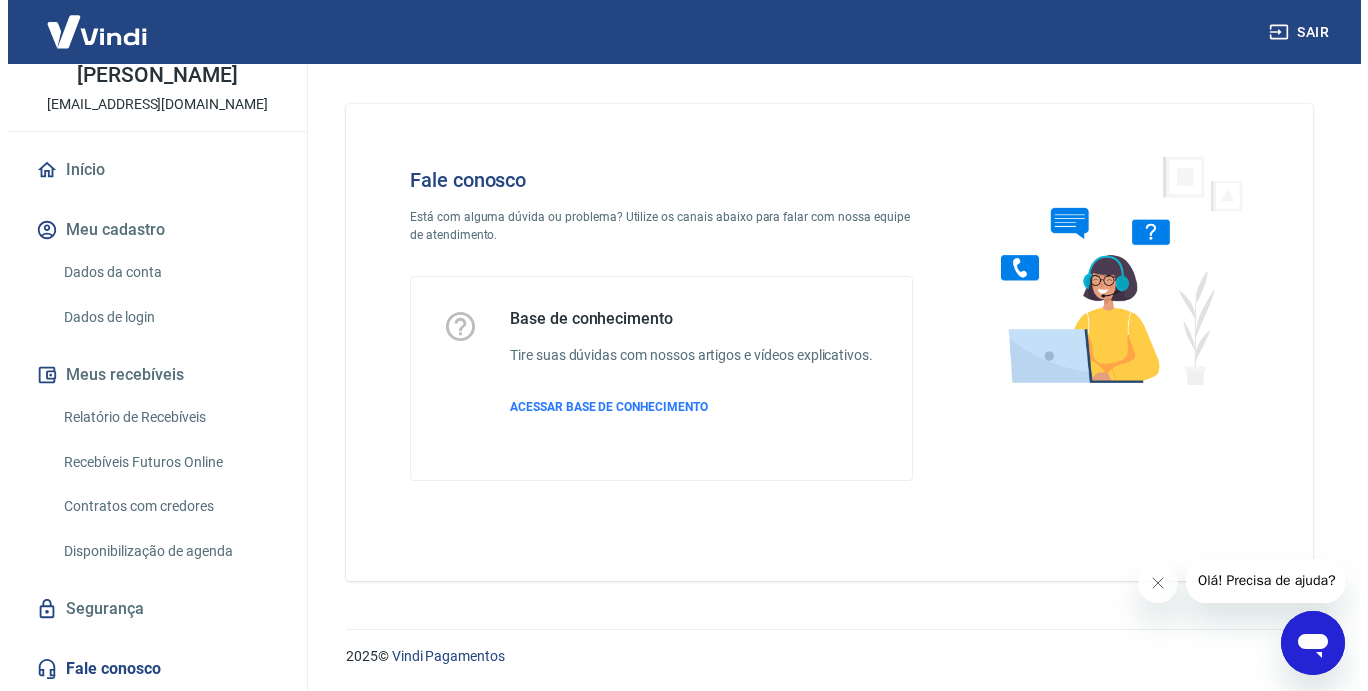 scroll, scrollTop: 0, scrollLeft: 0, axis: both 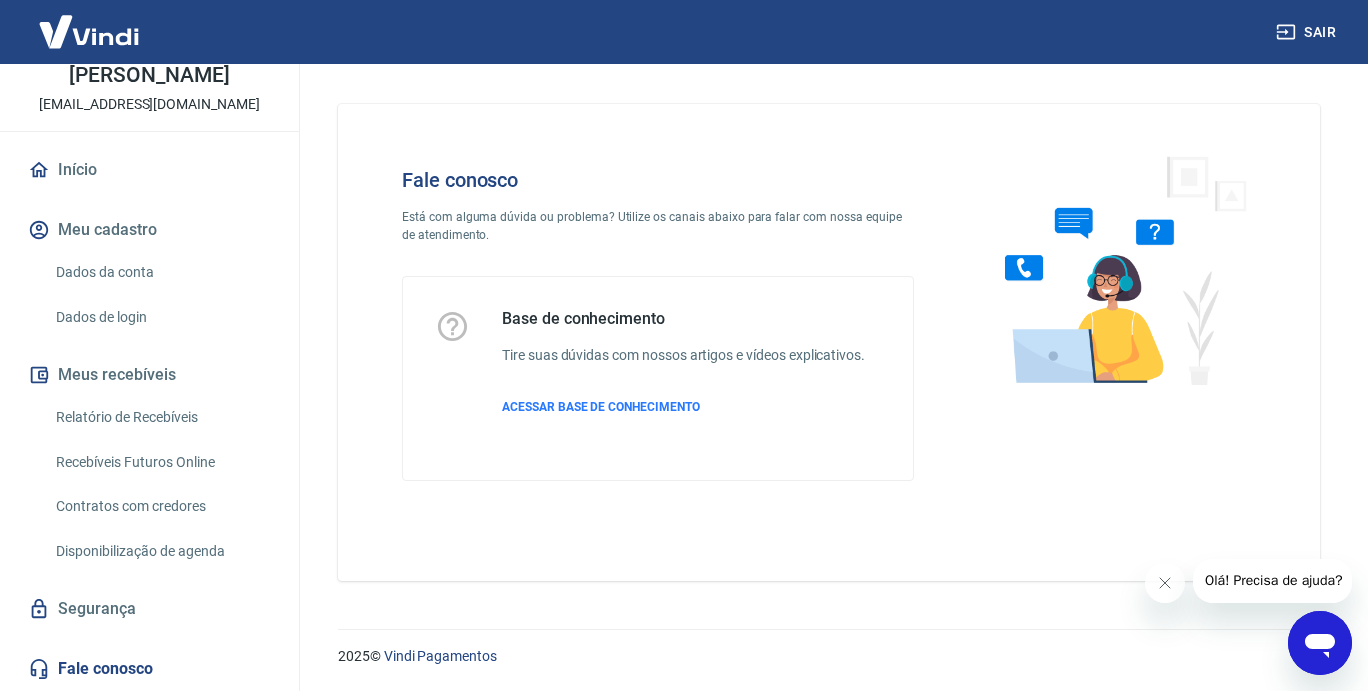 click 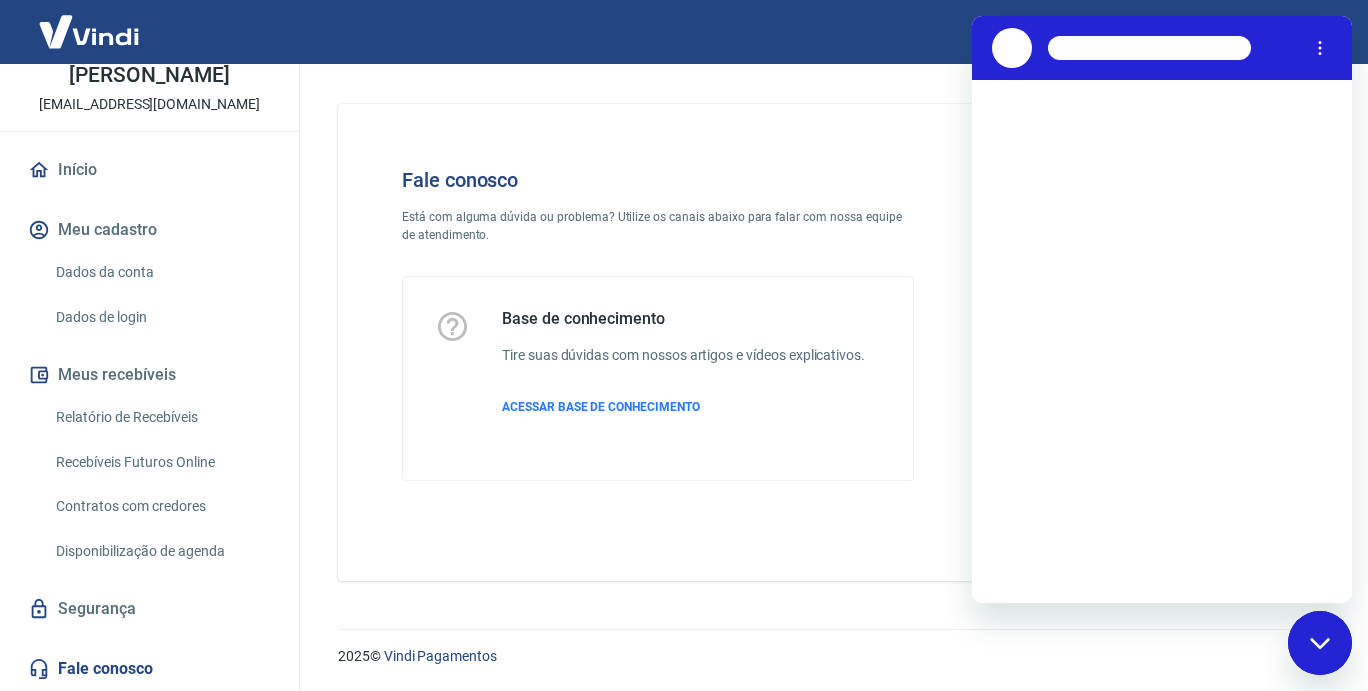scroll, scrollTop: 0, scrollLeft: 0, axis: both 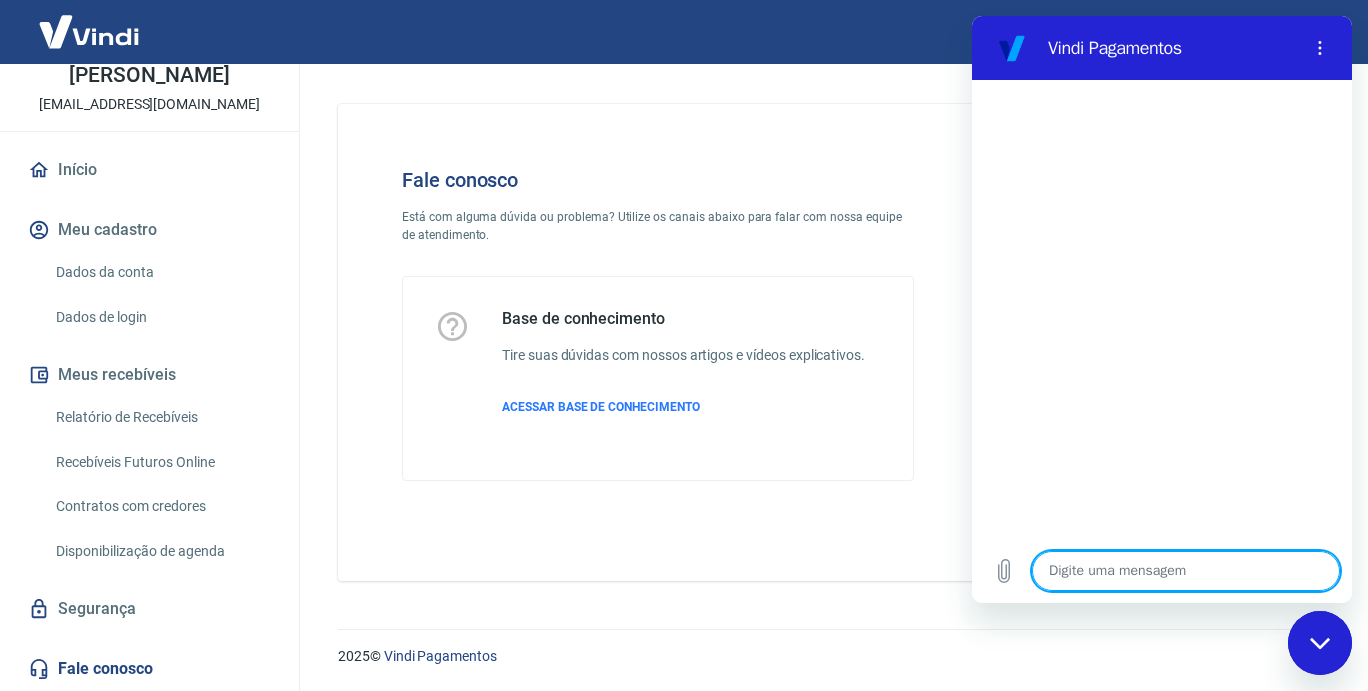 click at bounding box center [1186, 571] 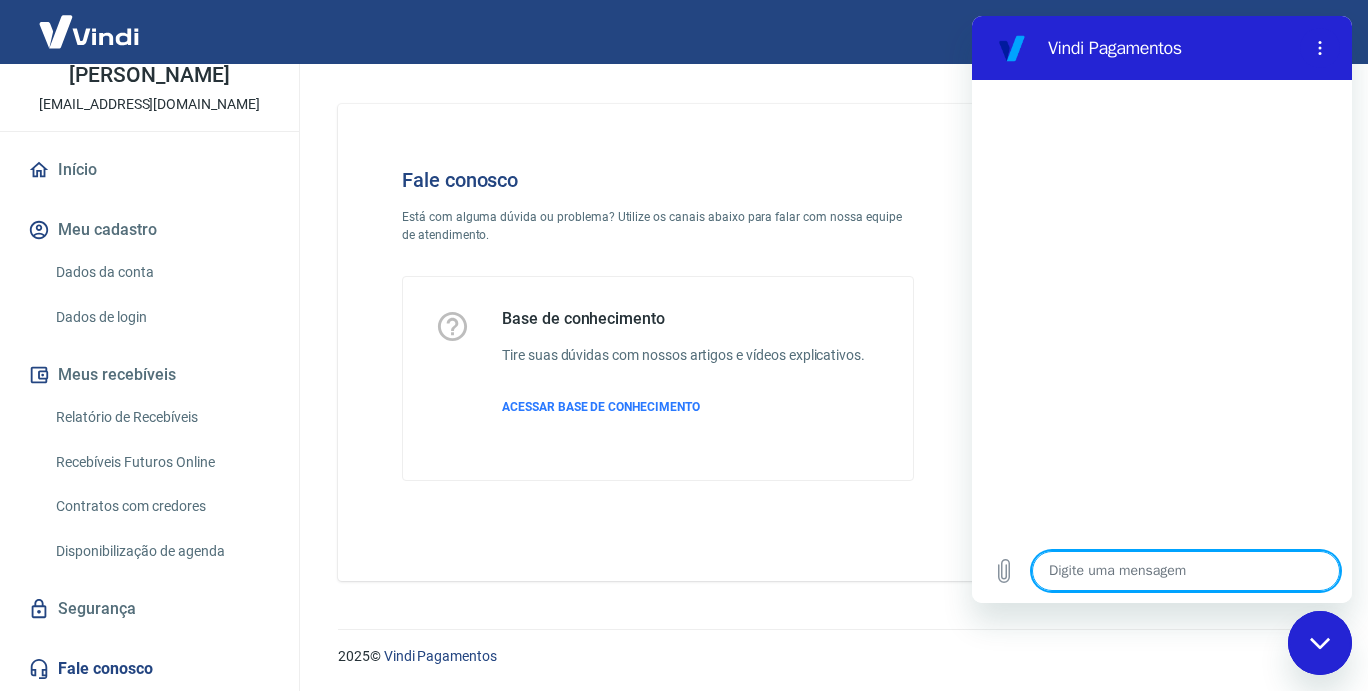 type on "C" 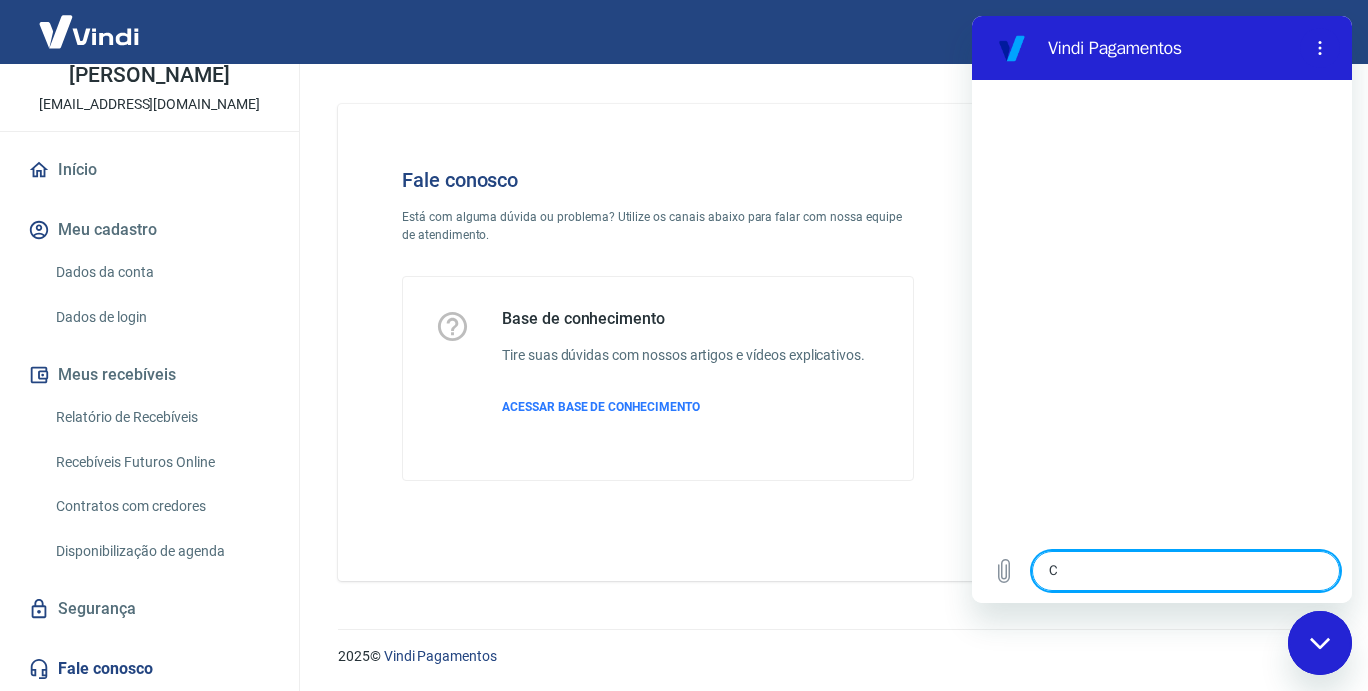 type on "CO" 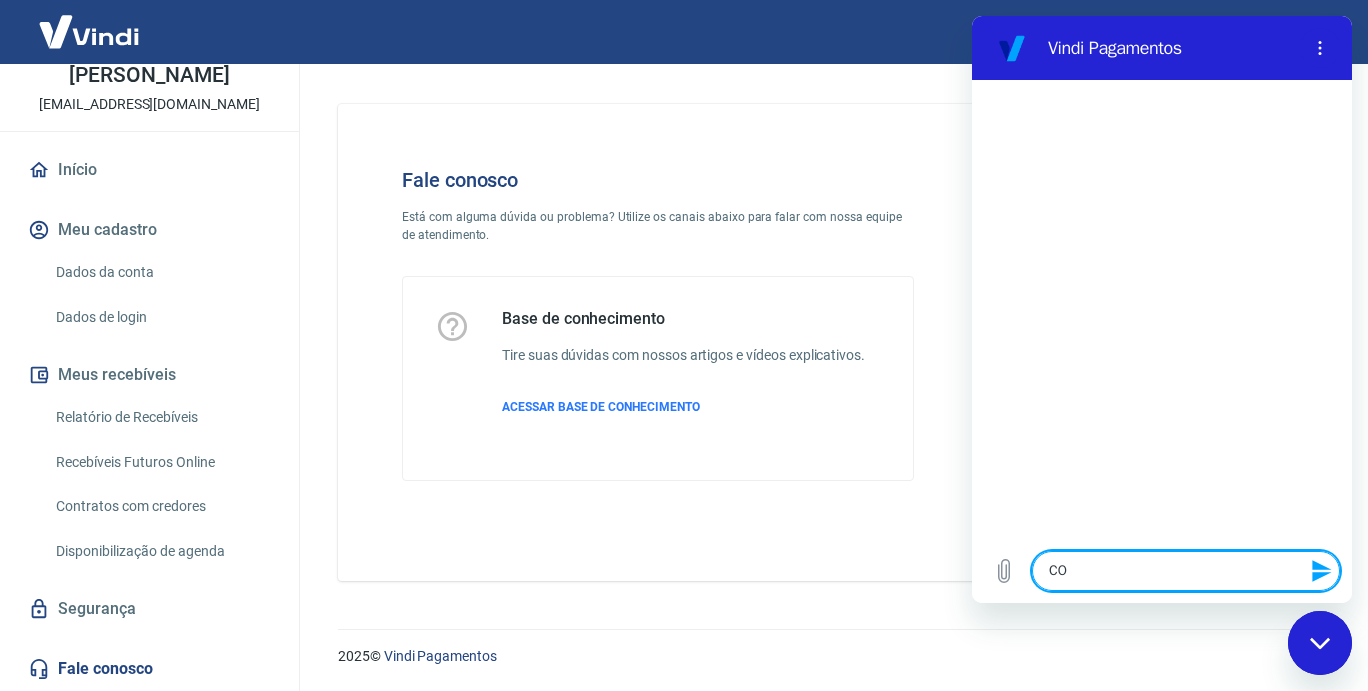 type on "COM" 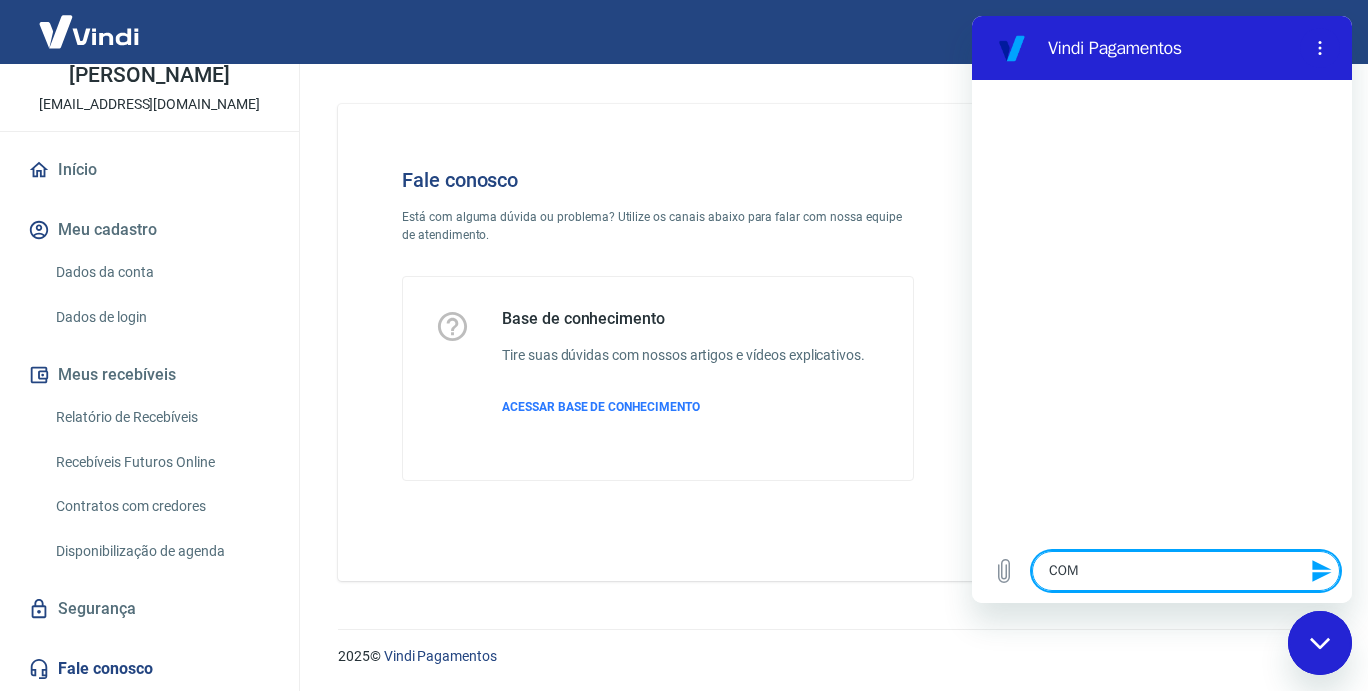 type on "COMO" 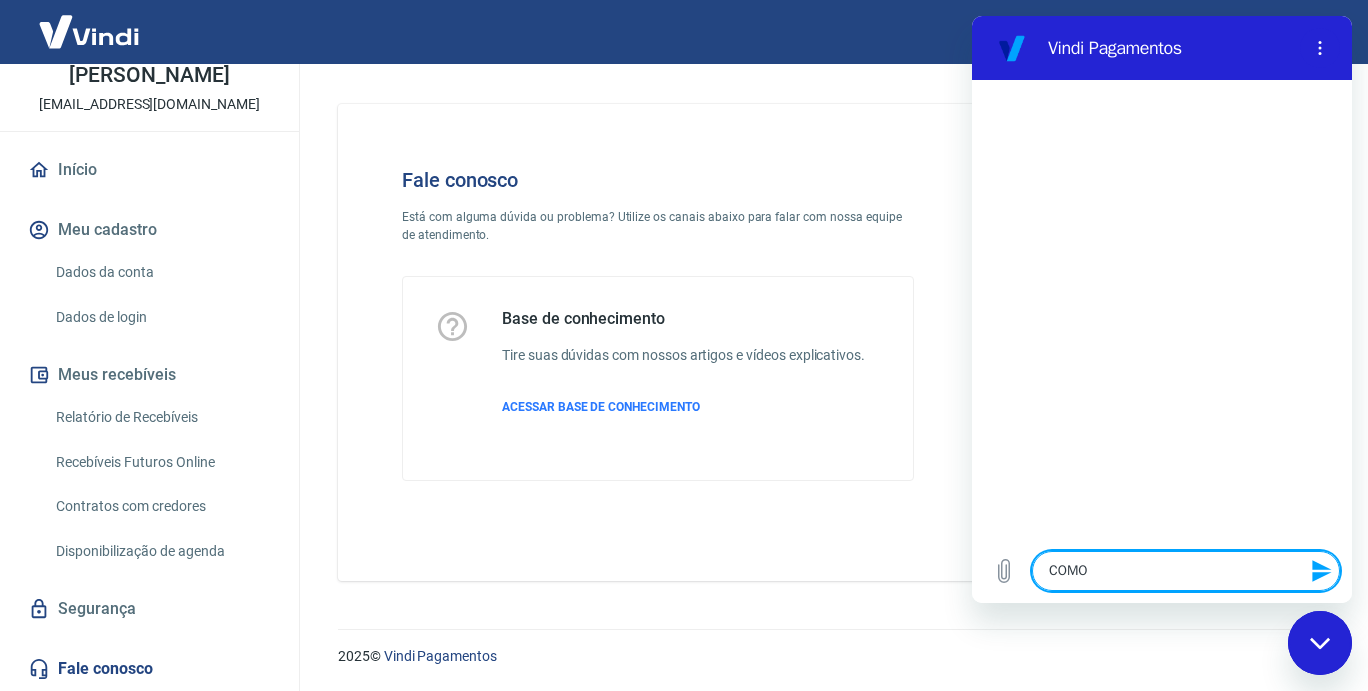 type on "COMO" 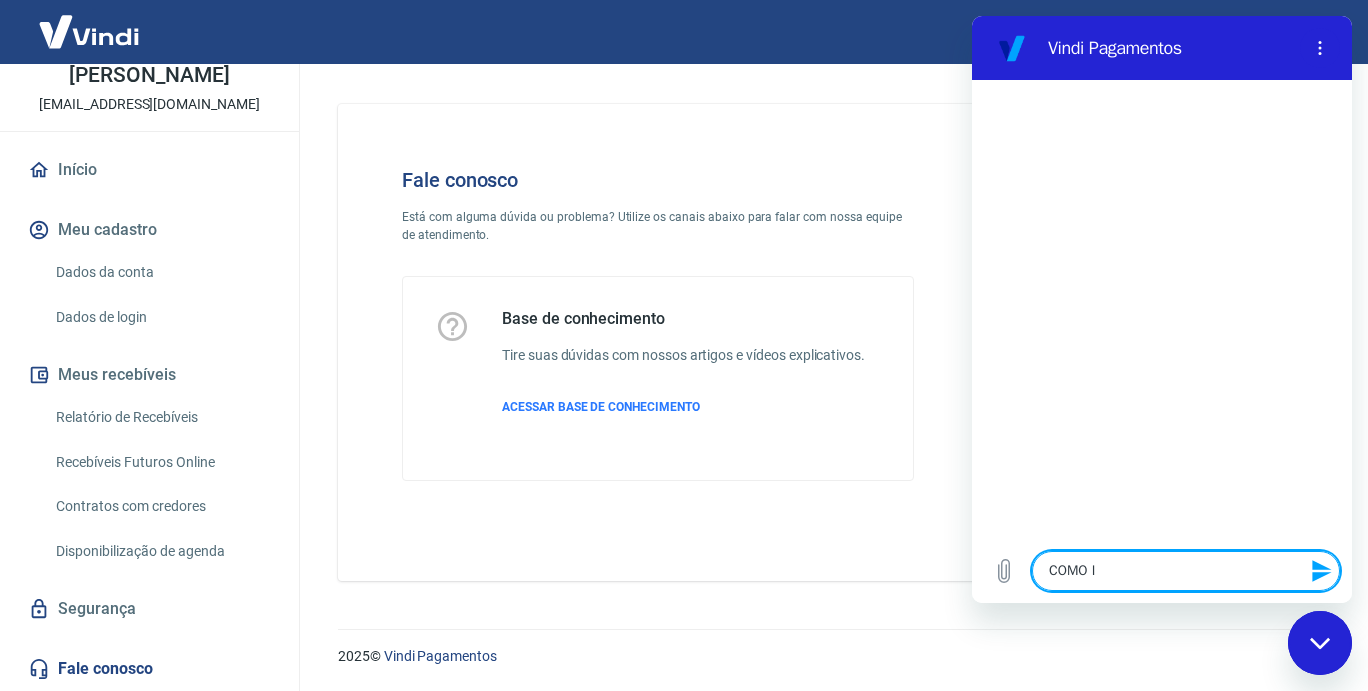 type on "COMO IN" 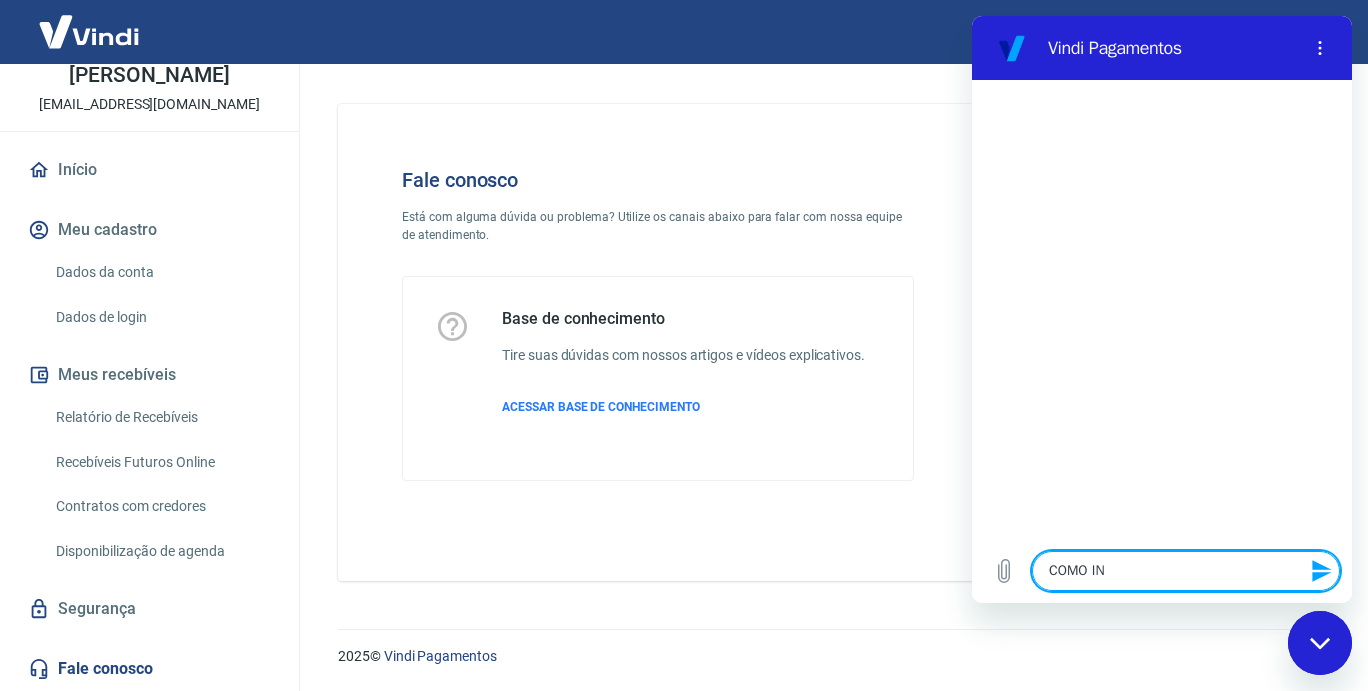 type on "COMO INS" 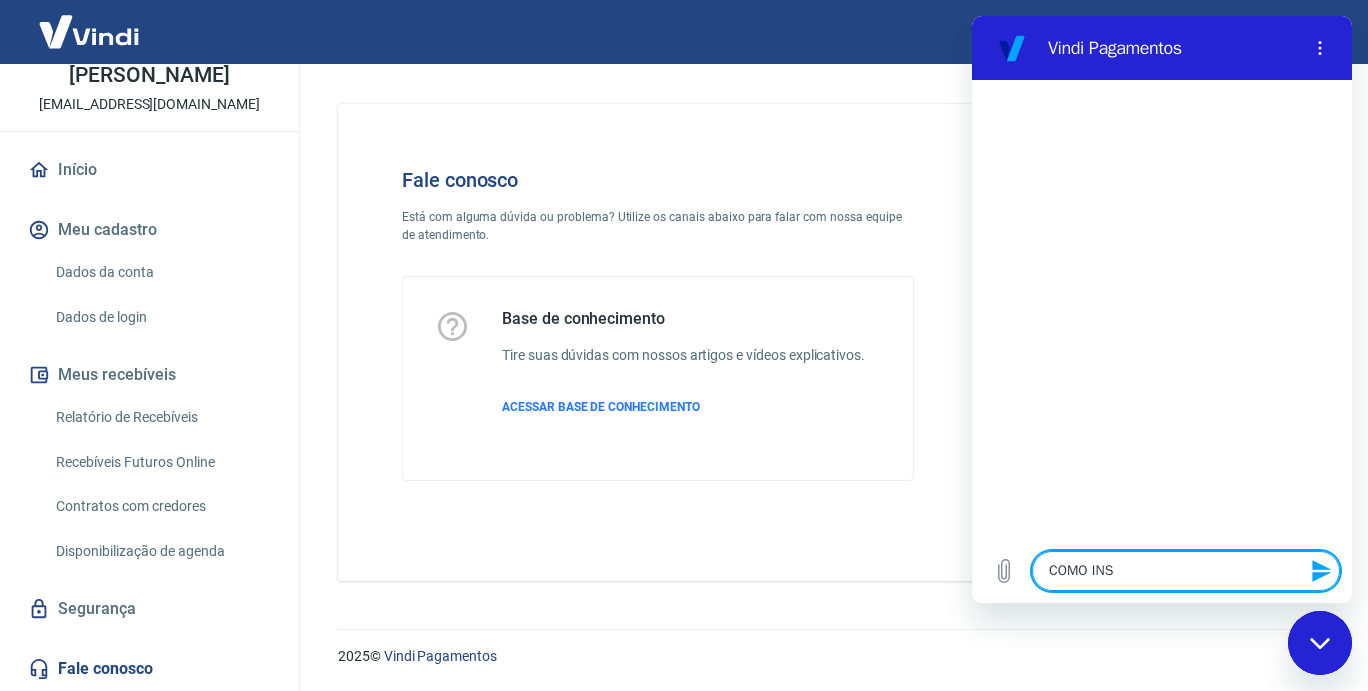 type on "COMO INSE" 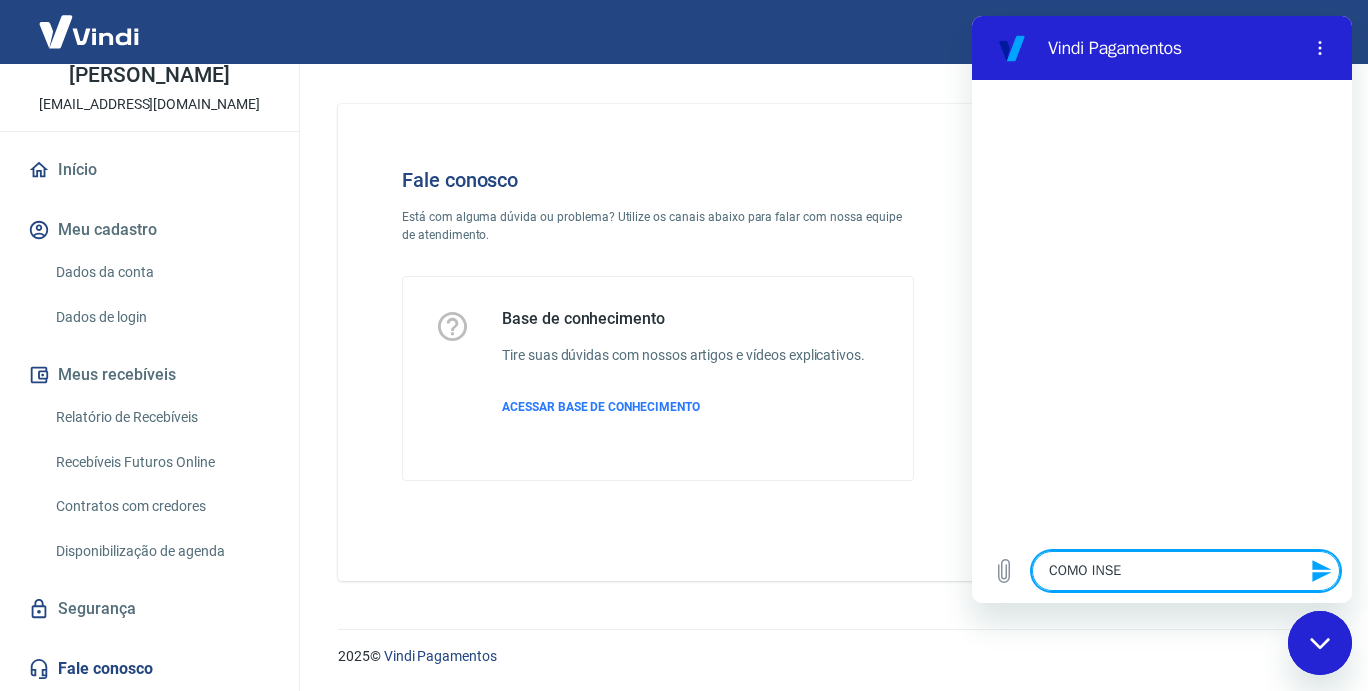 type on "COMO INSER" 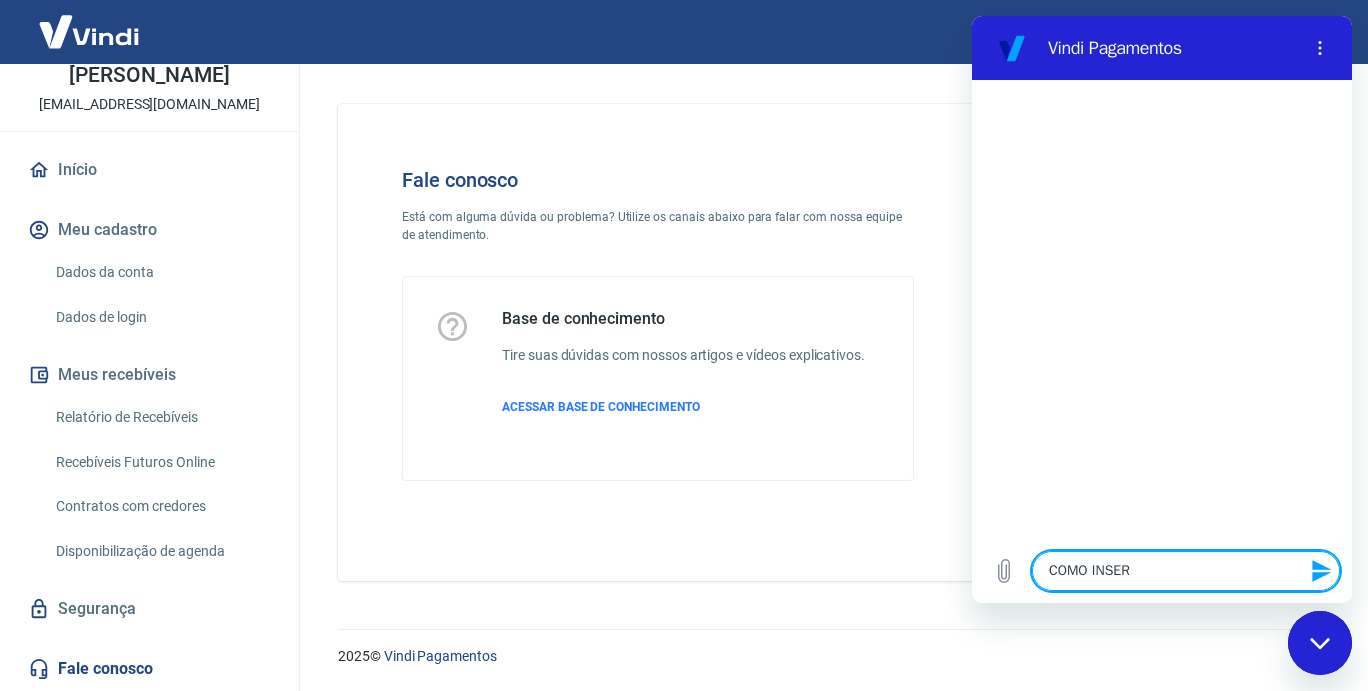 type on "COMO INSERI" 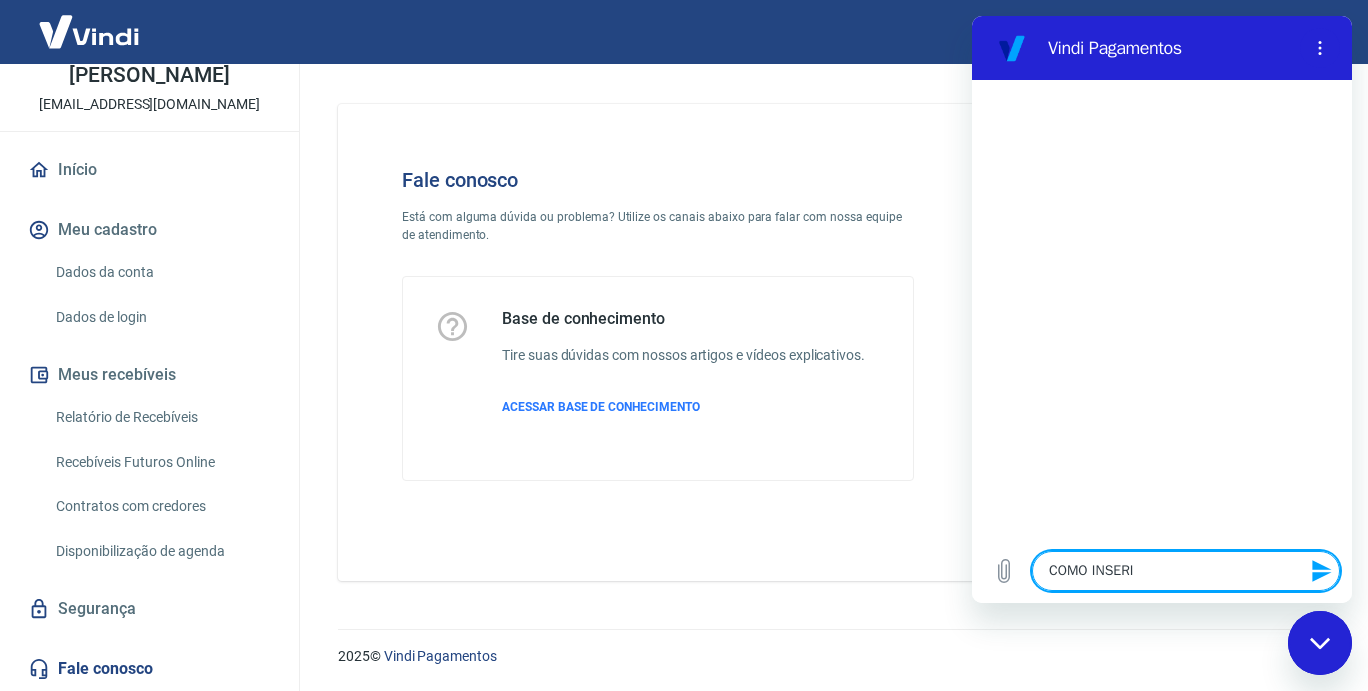 type on "COMO INSERIR" 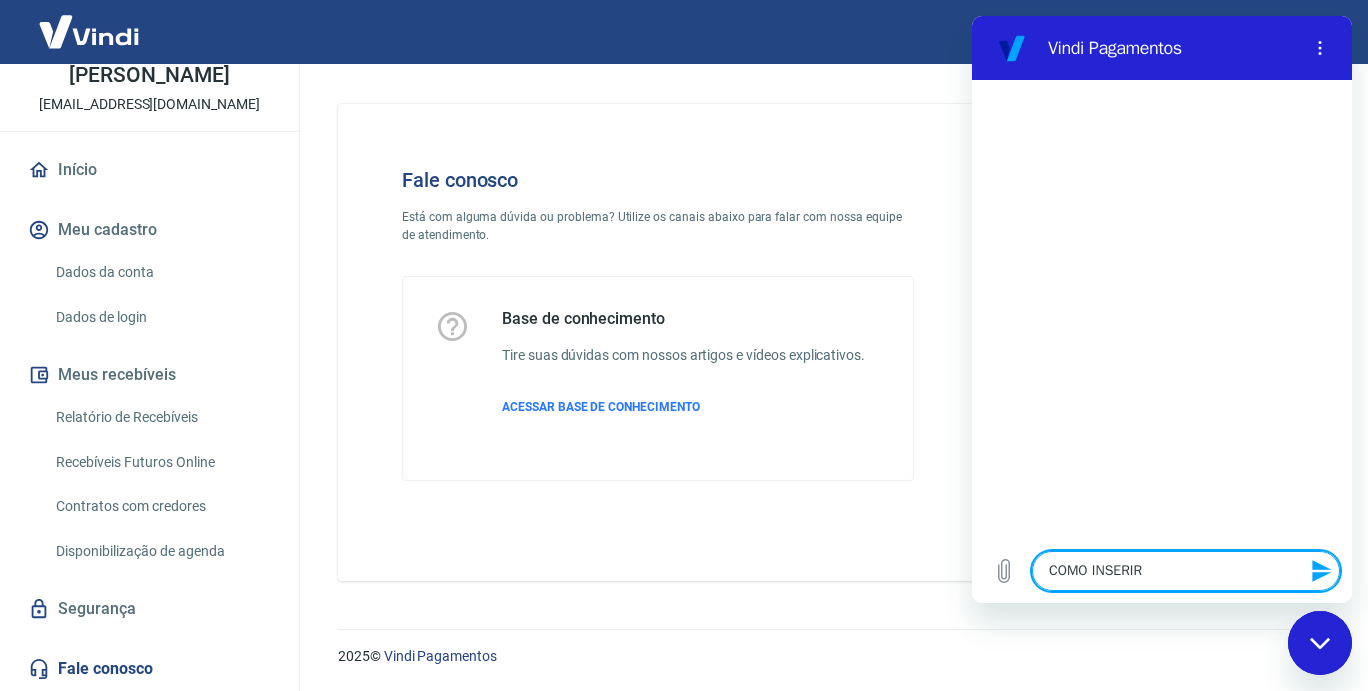 type on "COMO INSERIR" 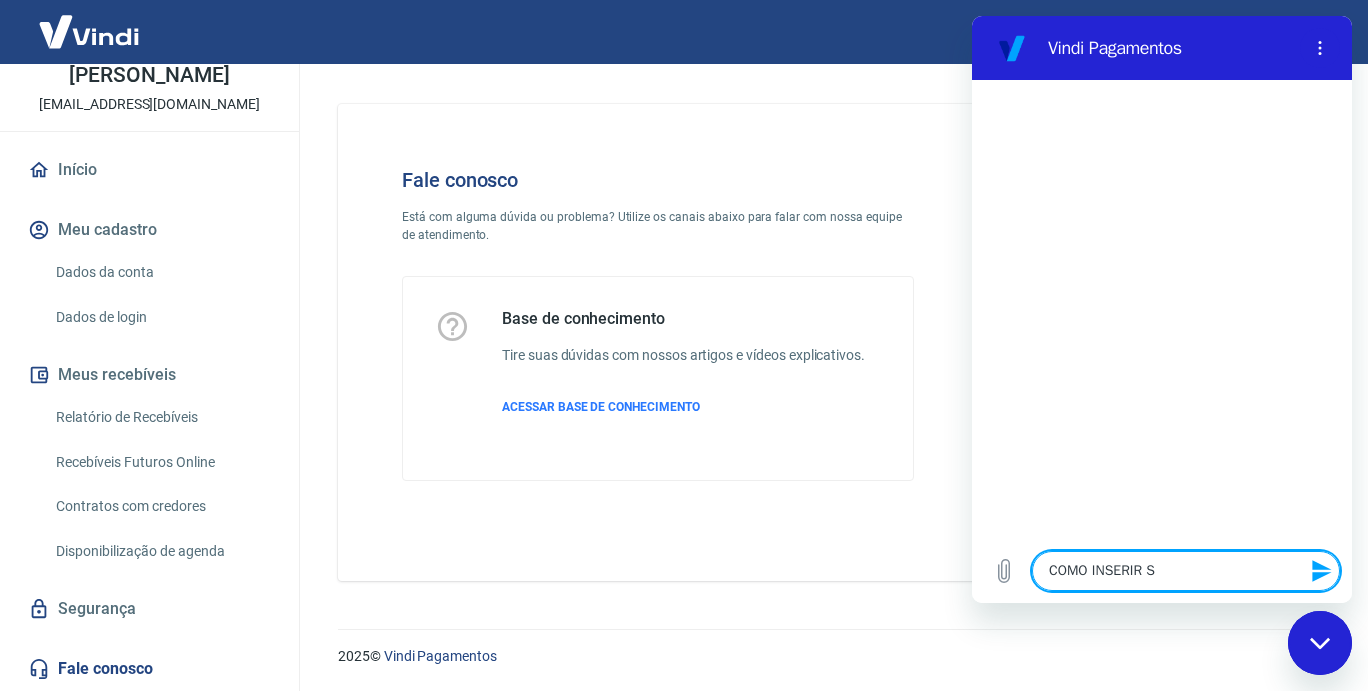 type on "COMO INSERIR SA" 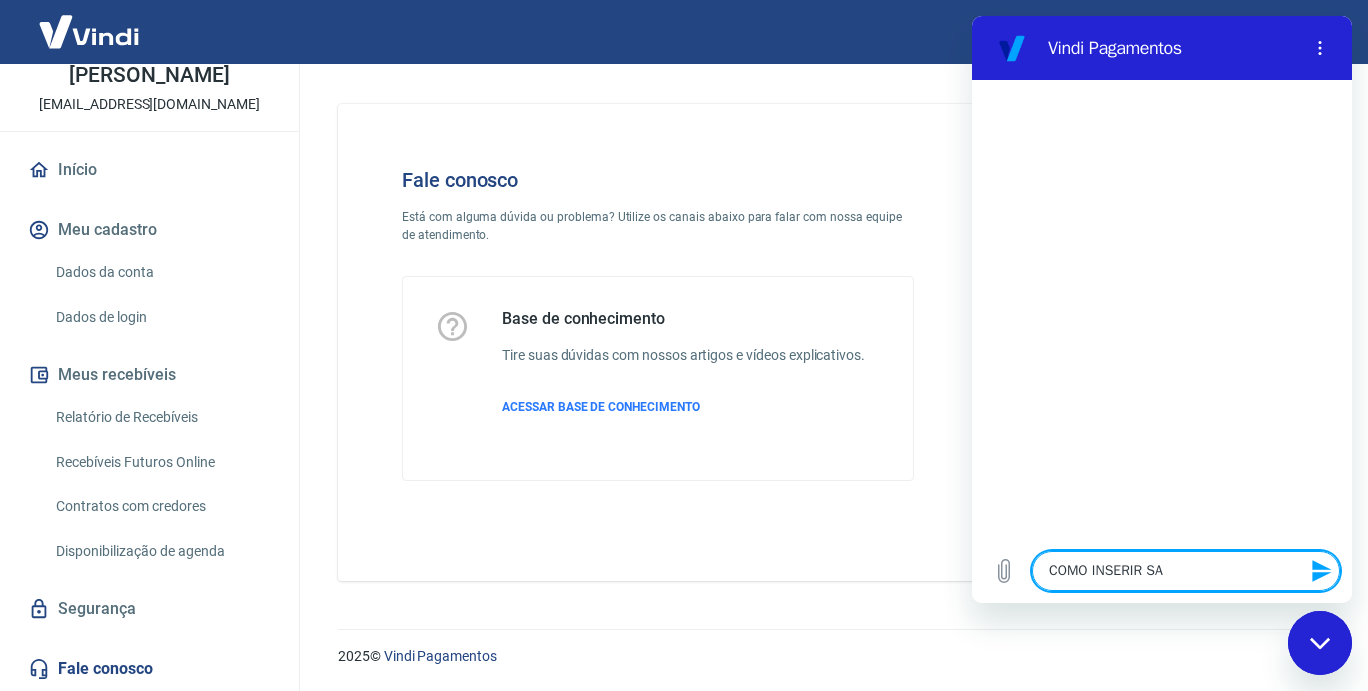 type on "x" 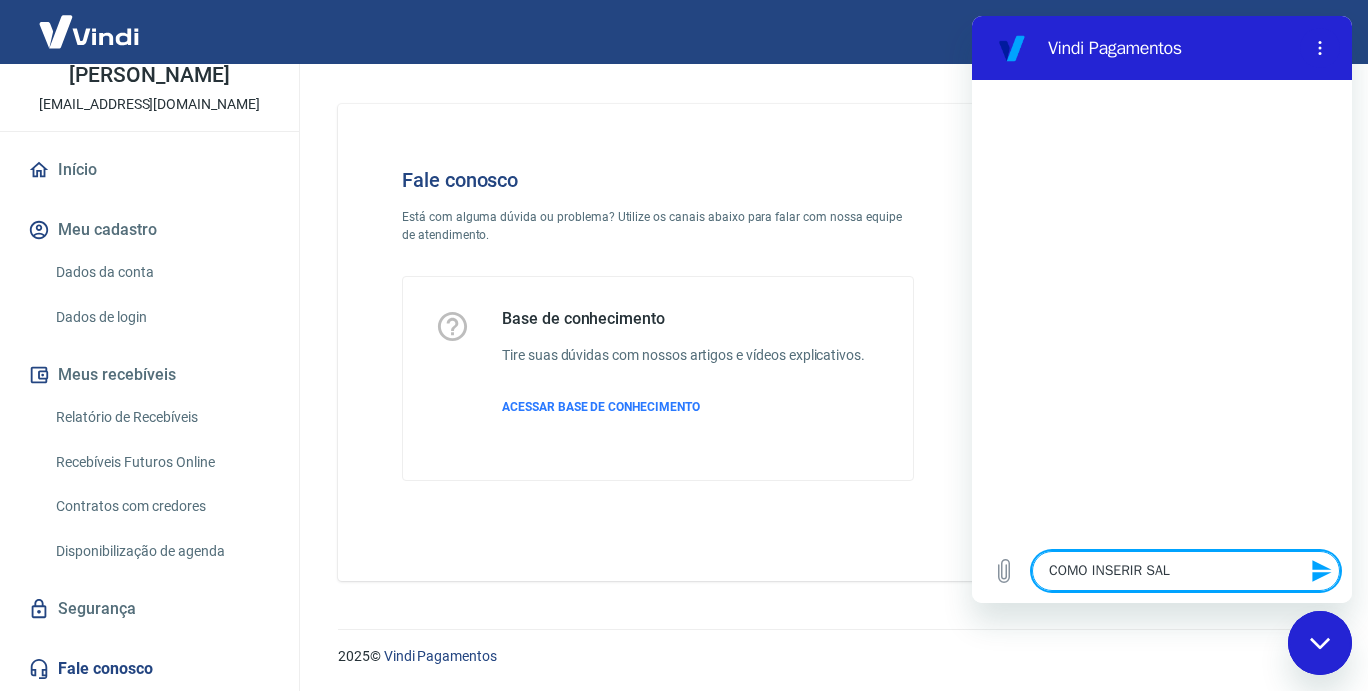 type on "COMO INSERIR SALD" 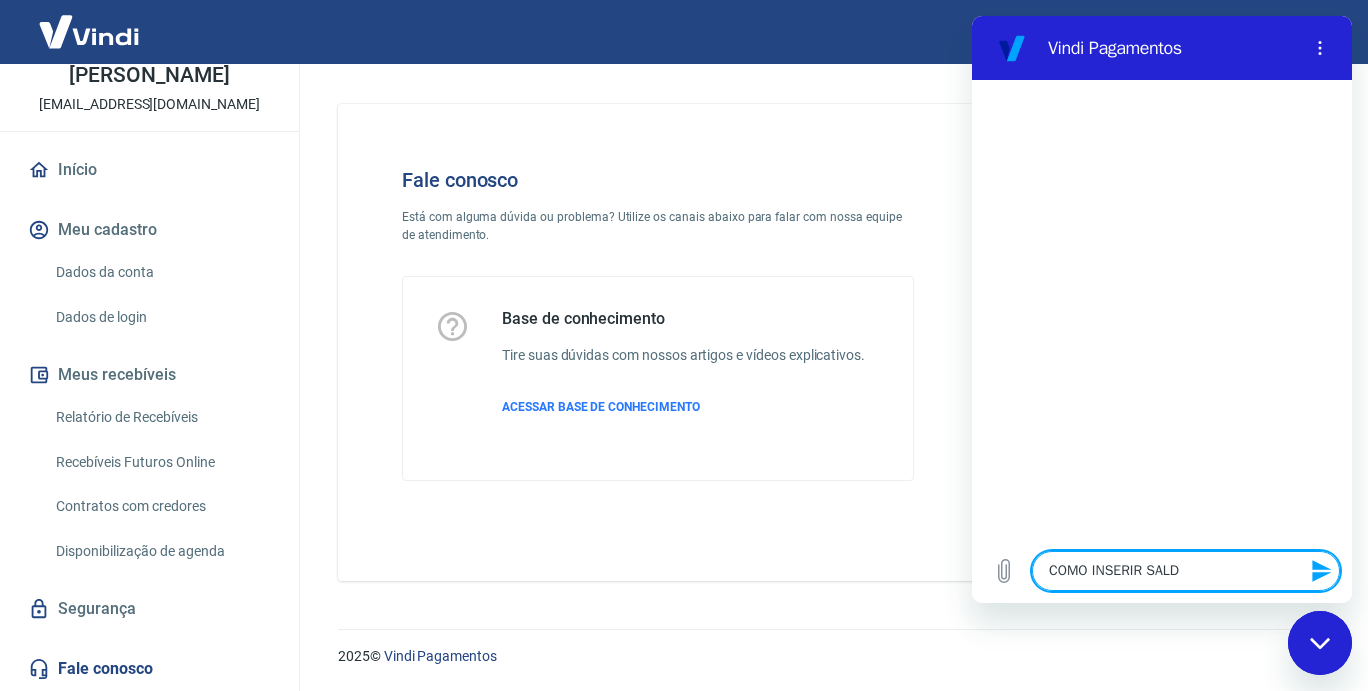 type on "COMO INSERIR SALDO" 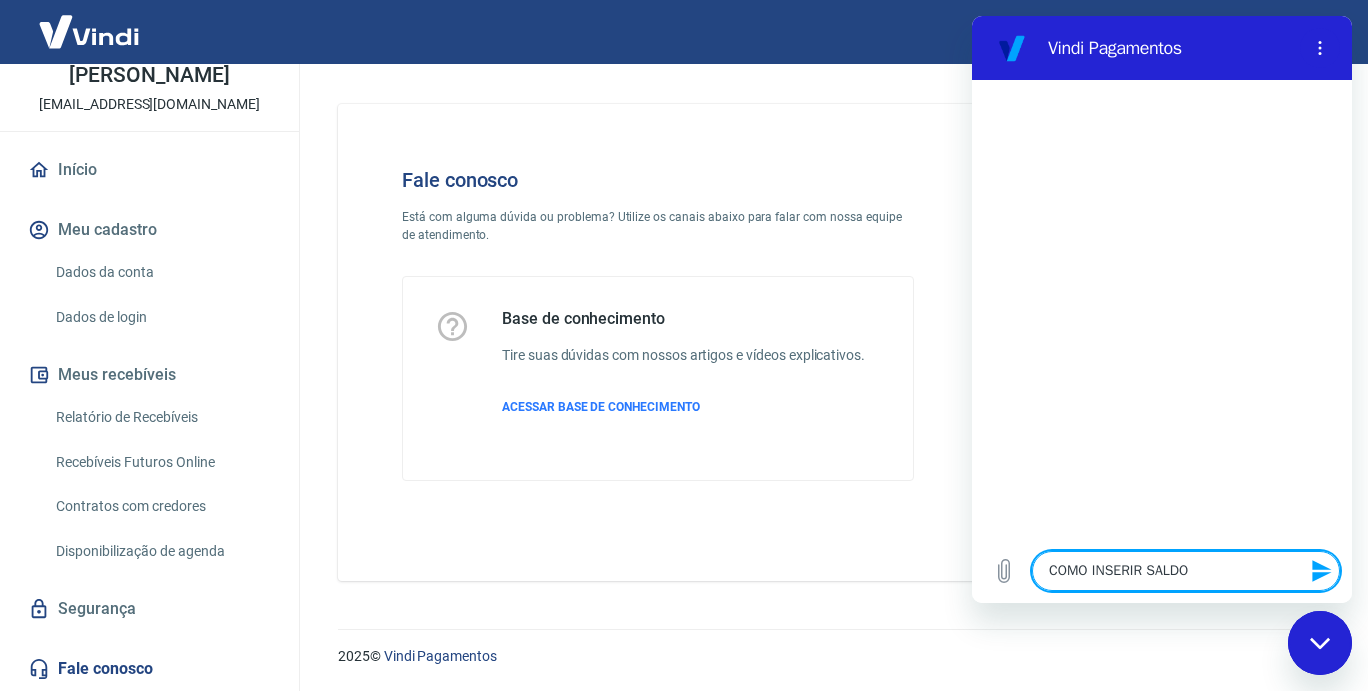 type 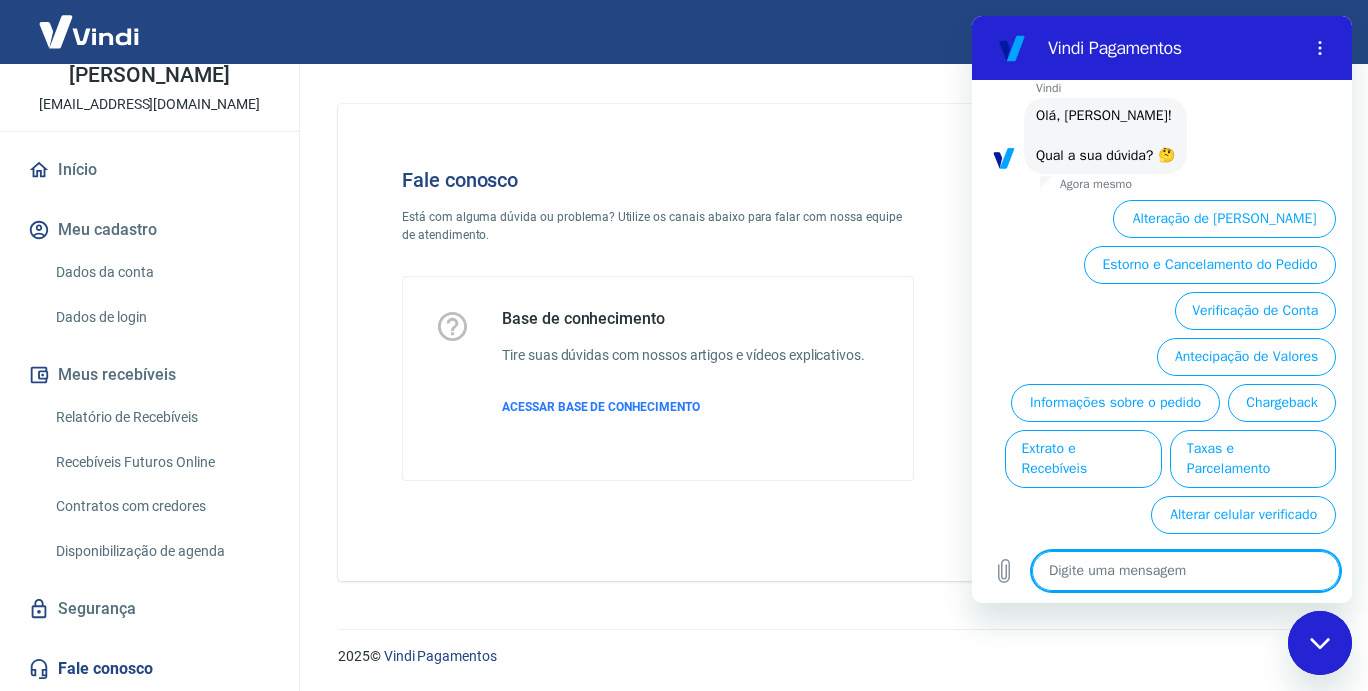 scroll, scrollTop: 114, scrollLeft: 0, axis: vertical 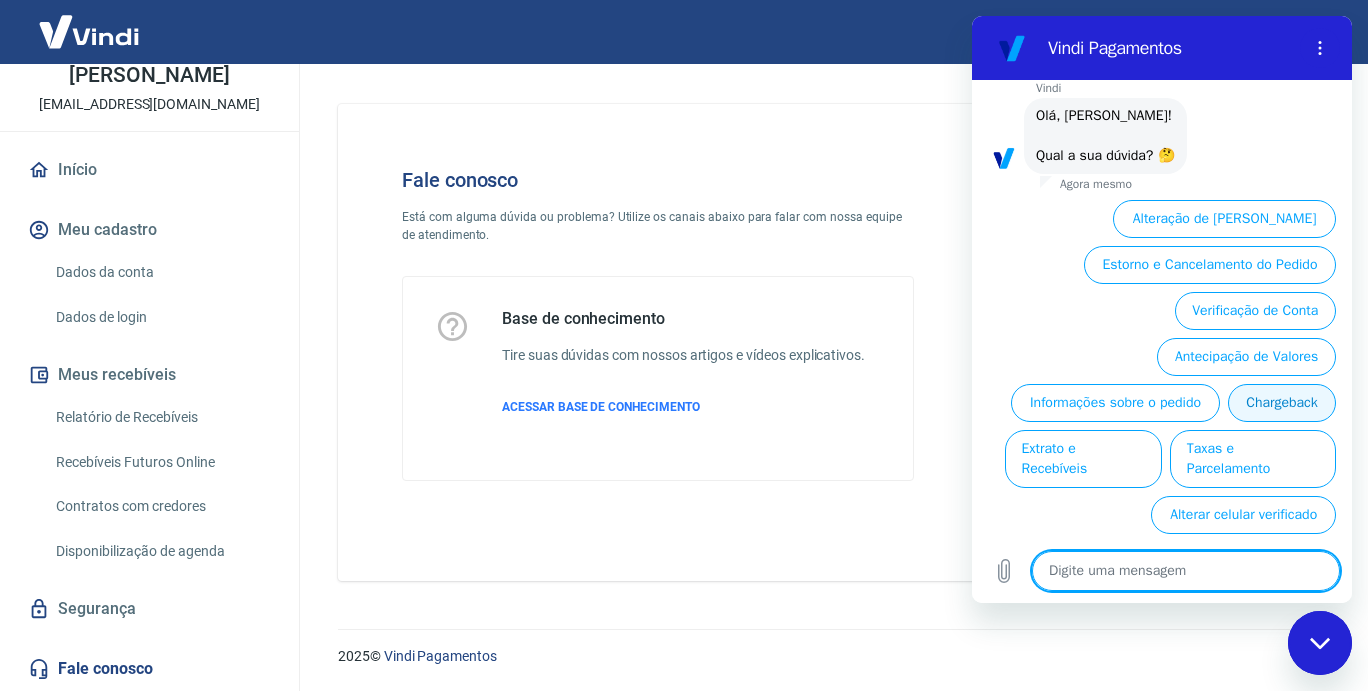 click on "Chargeback" at bounding box center [1282, 403] 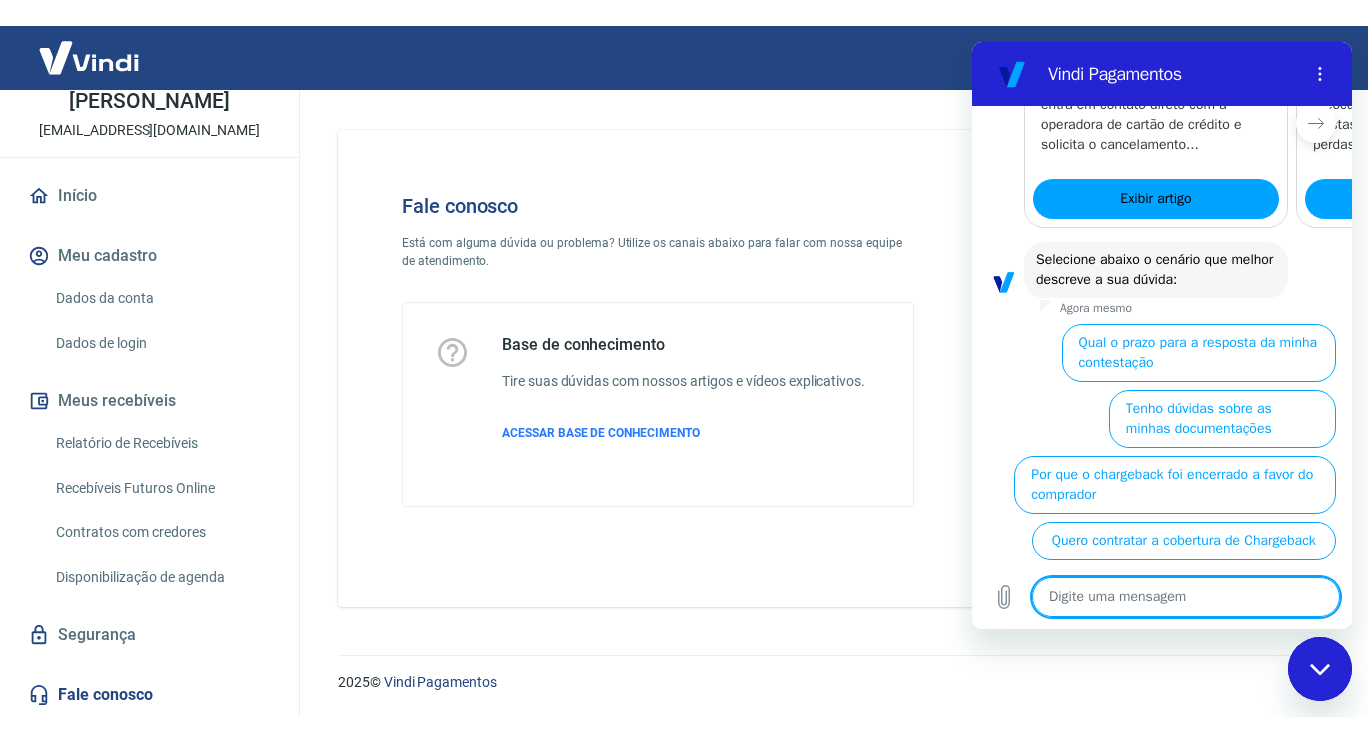 scroll, scrollTop: 756, scrollLeft: 0, axis: vertical 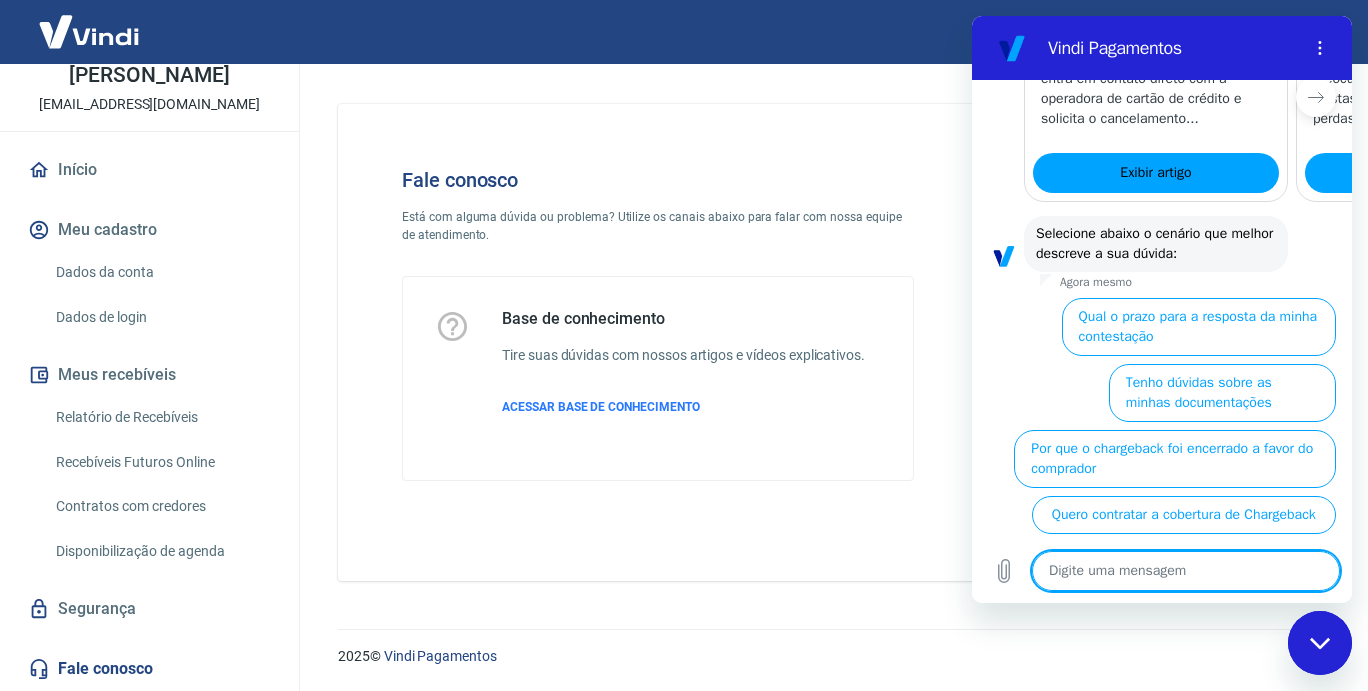 click on "Fale conosco Está com alguma dúvida ou problema? Utilize os canais abaixo para falar com nossa equipe de atendimento. Base de conhecimento Tire suas dúvidas com nossos artigos e vídeos explicativos. ACESSAR BASE DE CONHECIMENTO" at bounding box center (829, 342) 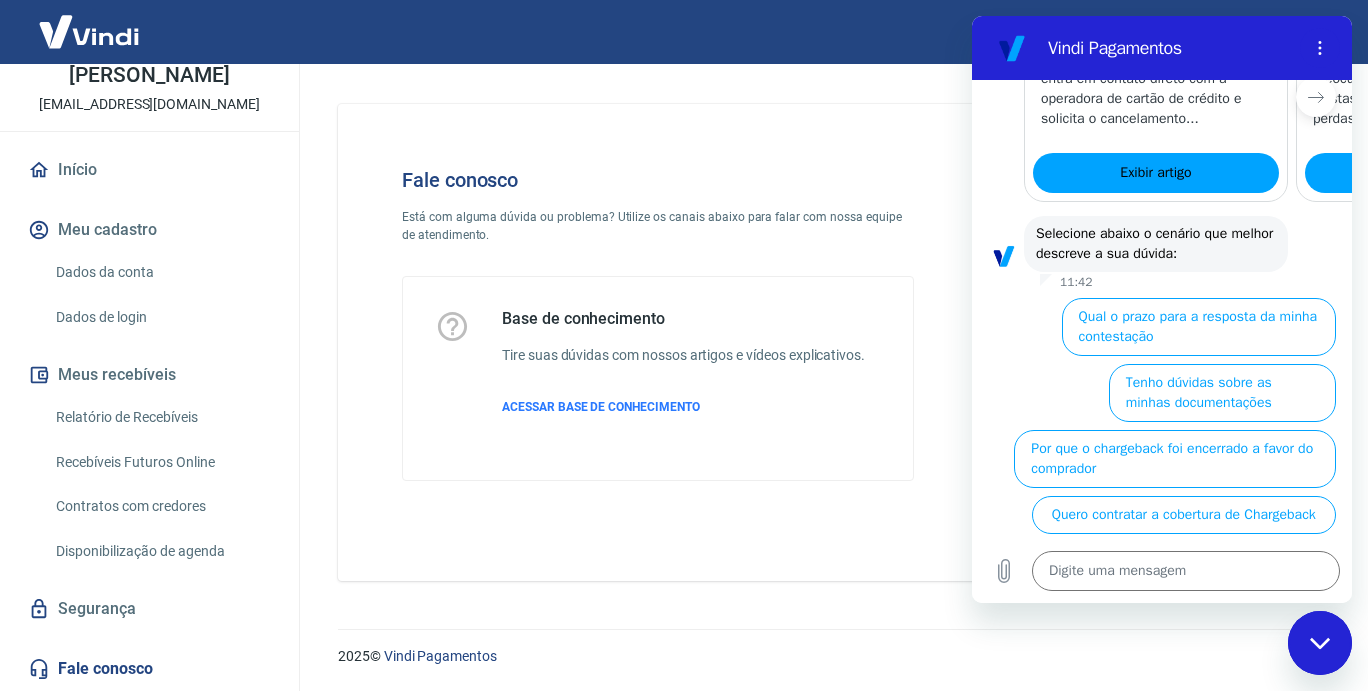 type on "x" 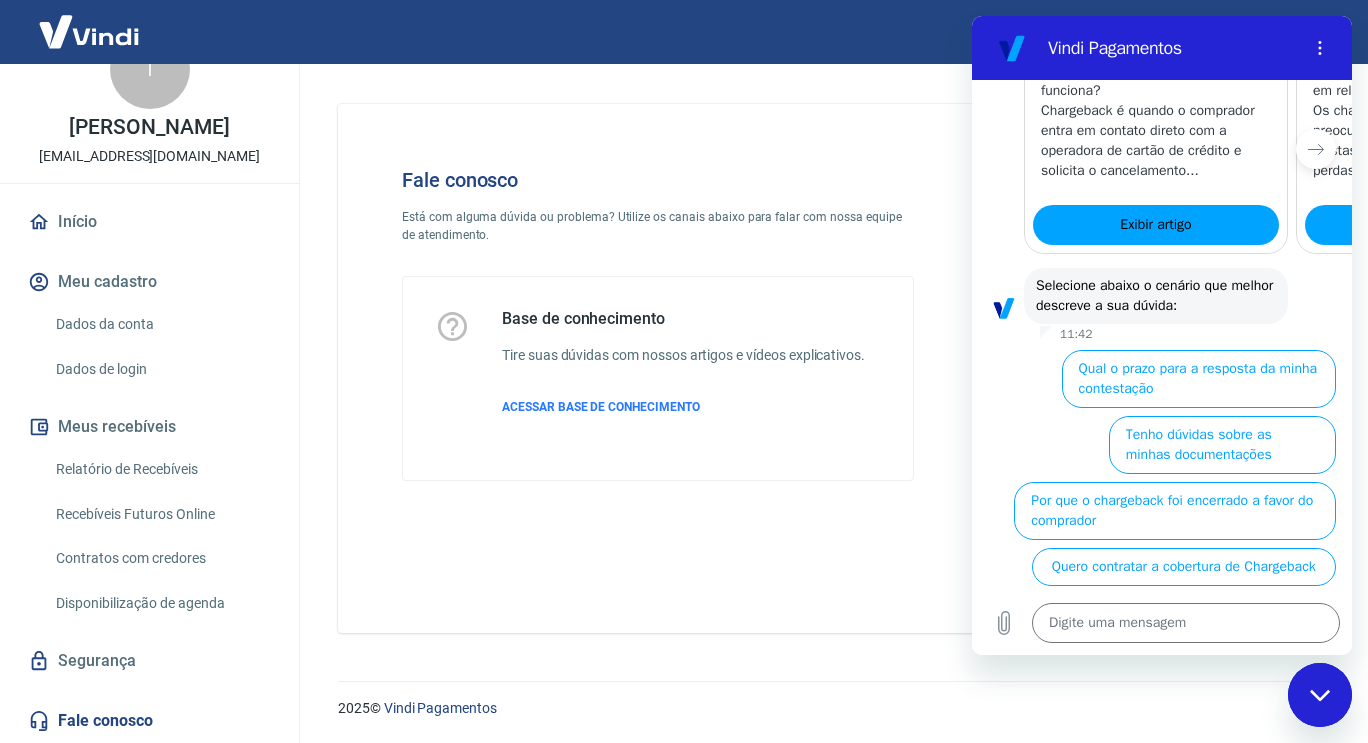 scroll, scrollTop: 51, scrollLeft: 0, axis: vertical 